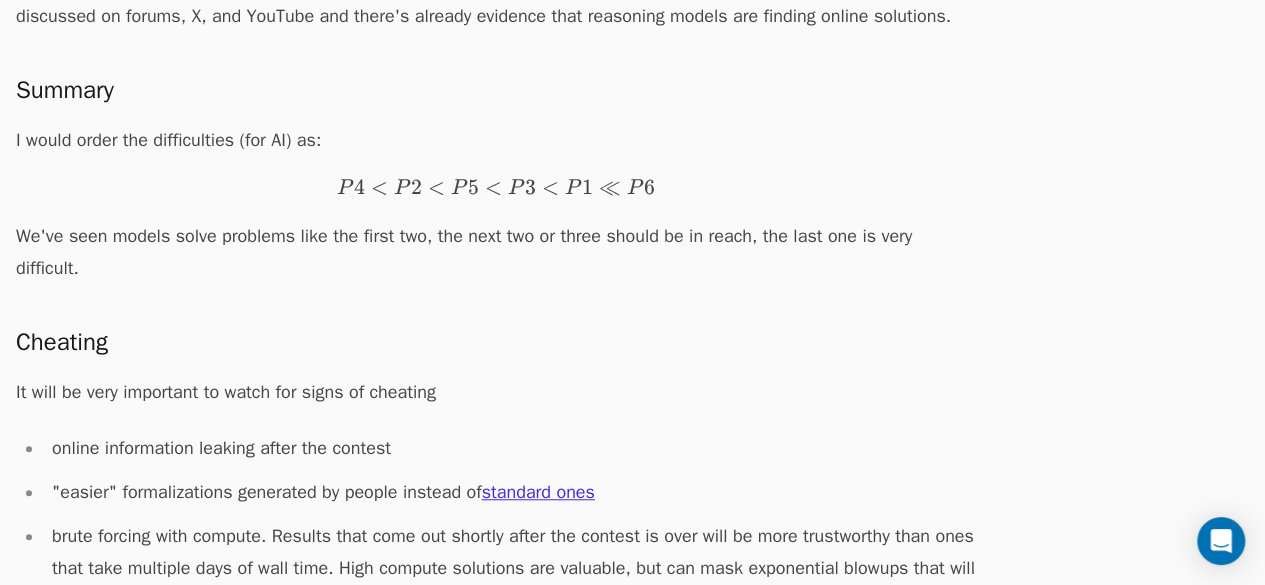 scroll, scrollTop: 532, scrollLeft: 0, axis: vertical 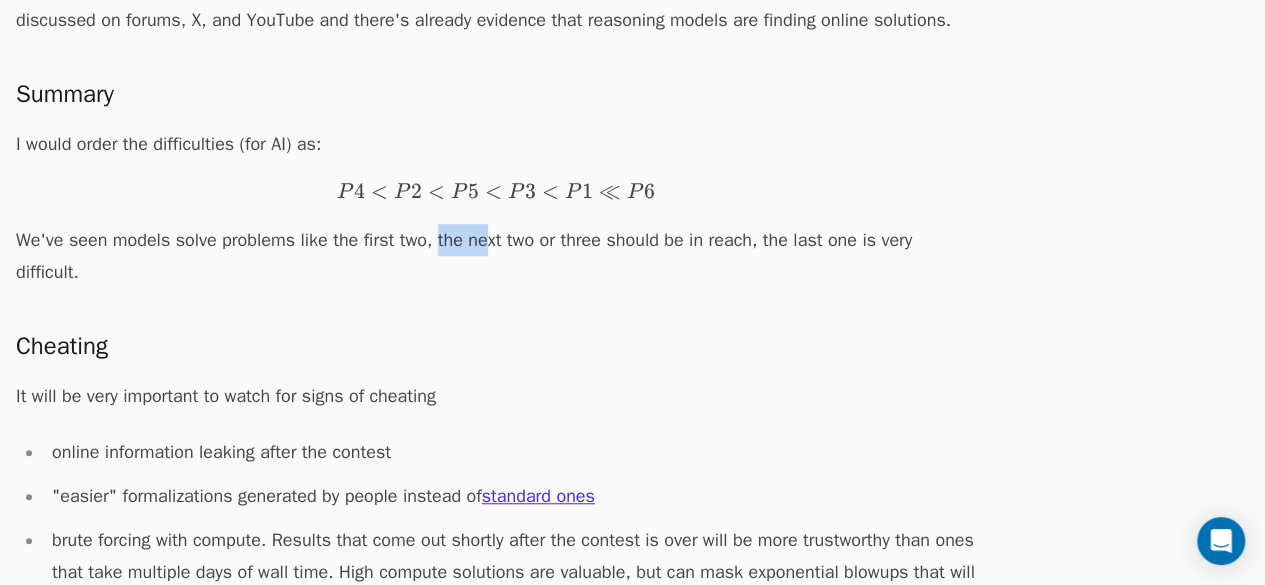 drag, startPoint x: 431, startPoint y: 237, endPoint x: 472, endPoint y: 249, distance: 42.72002 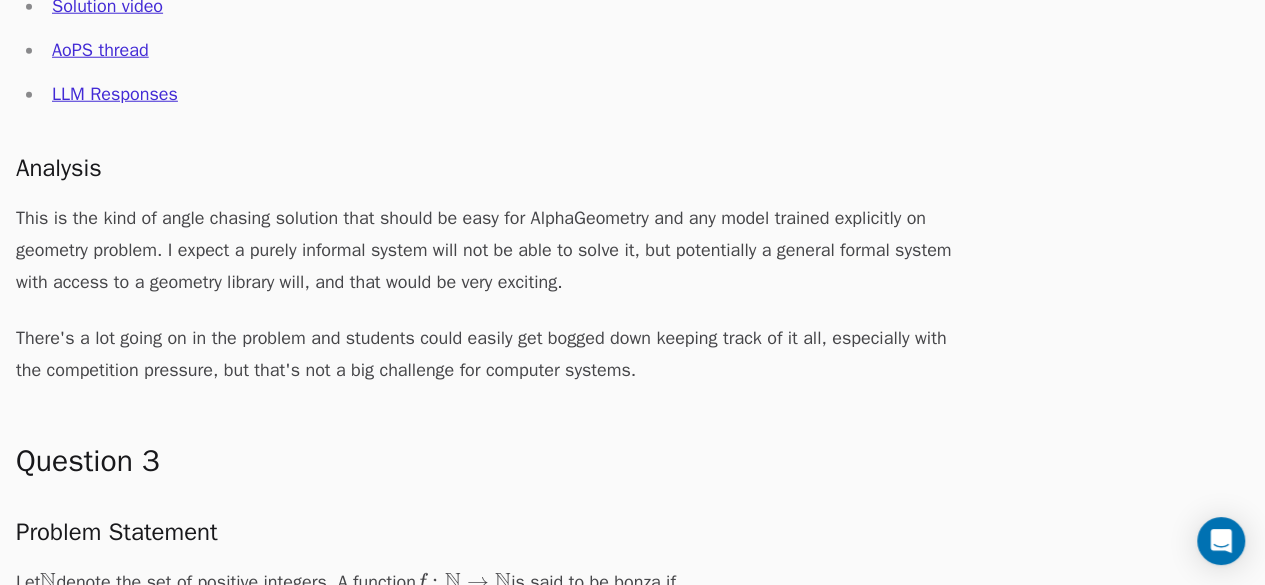 scroll, scrollTop: 2709, scrollLeft: 0, axis: vertical 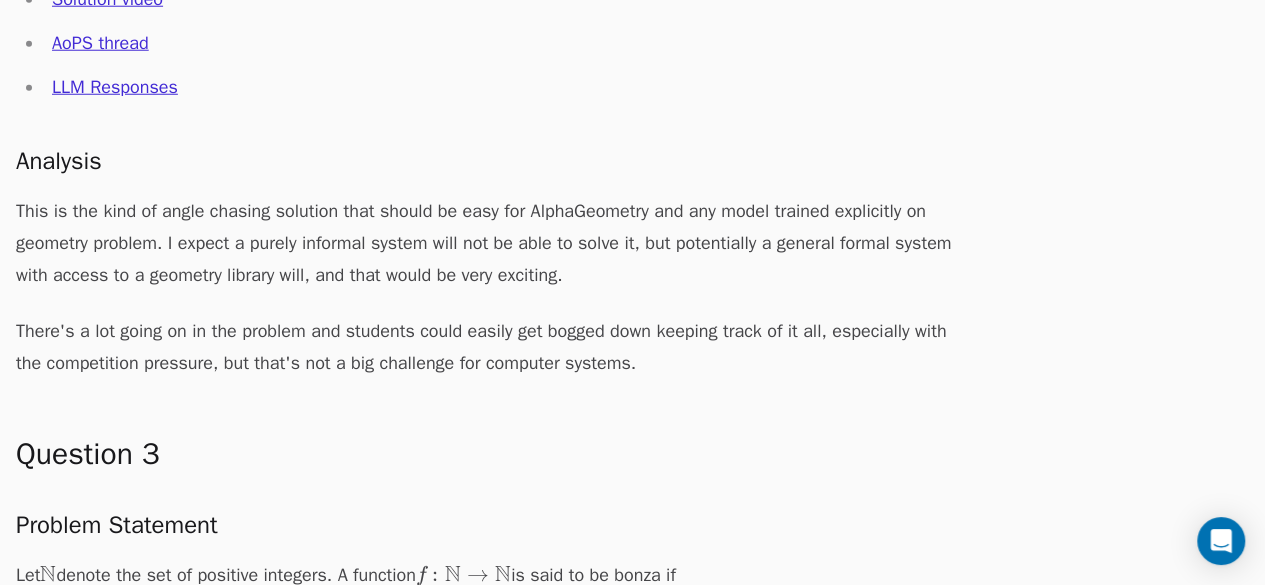 click on "LLM Responses" at bounding box center [115, 87] 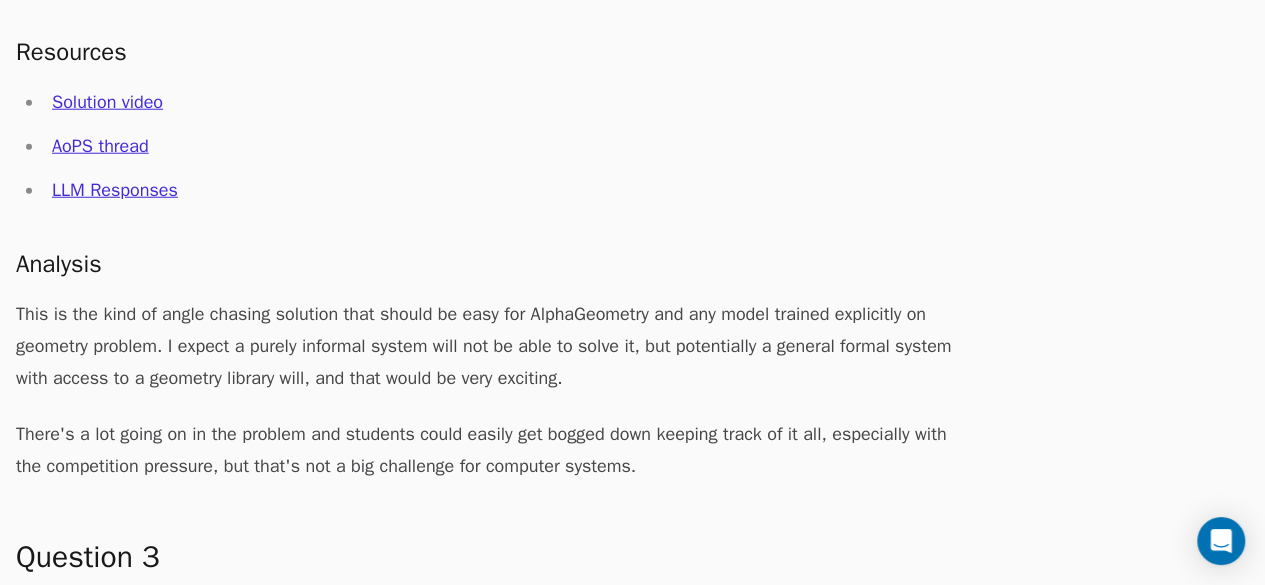 scroll, scrollTop: 2605, scrollLeft: 0, axis: vertical 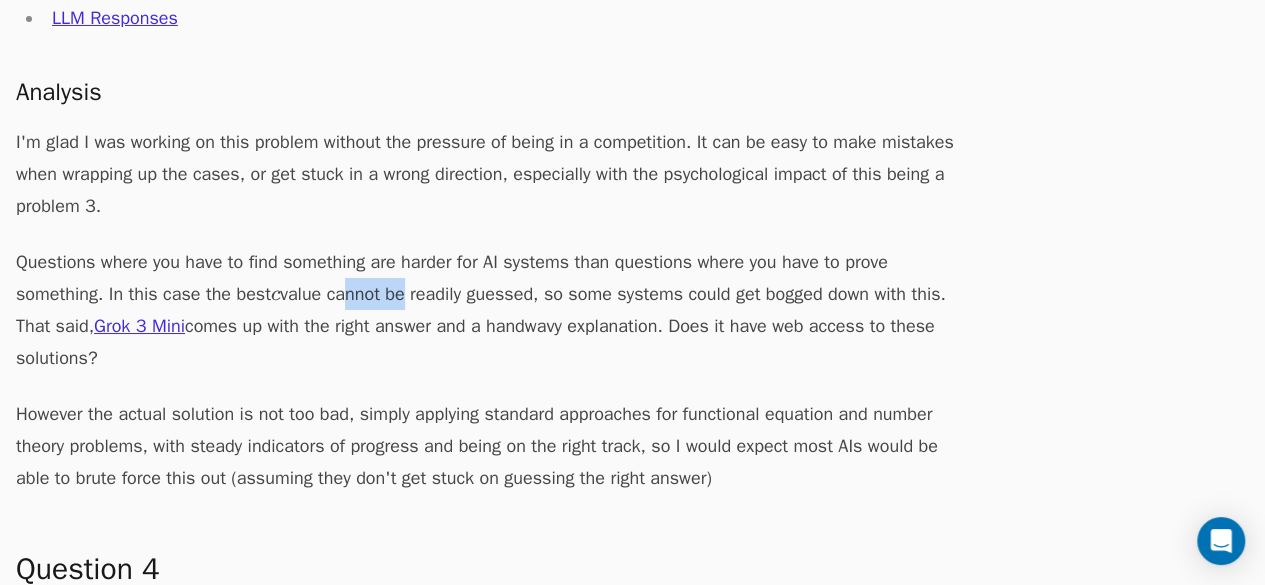 drag, startPoint x: 343, startPoint y: 307, endPoint x: 402, endPoint y: 300, distance: 59.413803 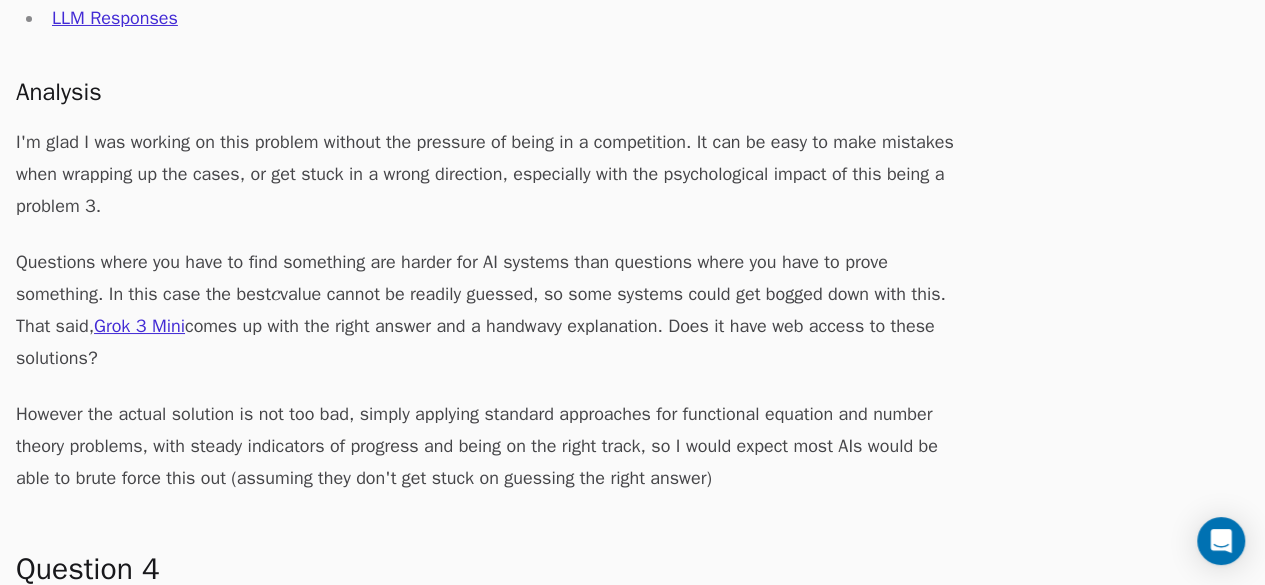 click on "Questions where you have to find something are harder for AI systems than questions where you have to prove something.  In this case the best  c c c  value cannot be readily guessed, so some systems could get bogged down with this.  That said,  Grok 3 Mini  comes up with the right answer and a handwavy explanation.  Does it have web access to these solutions?" at bounding box center (496, 310) 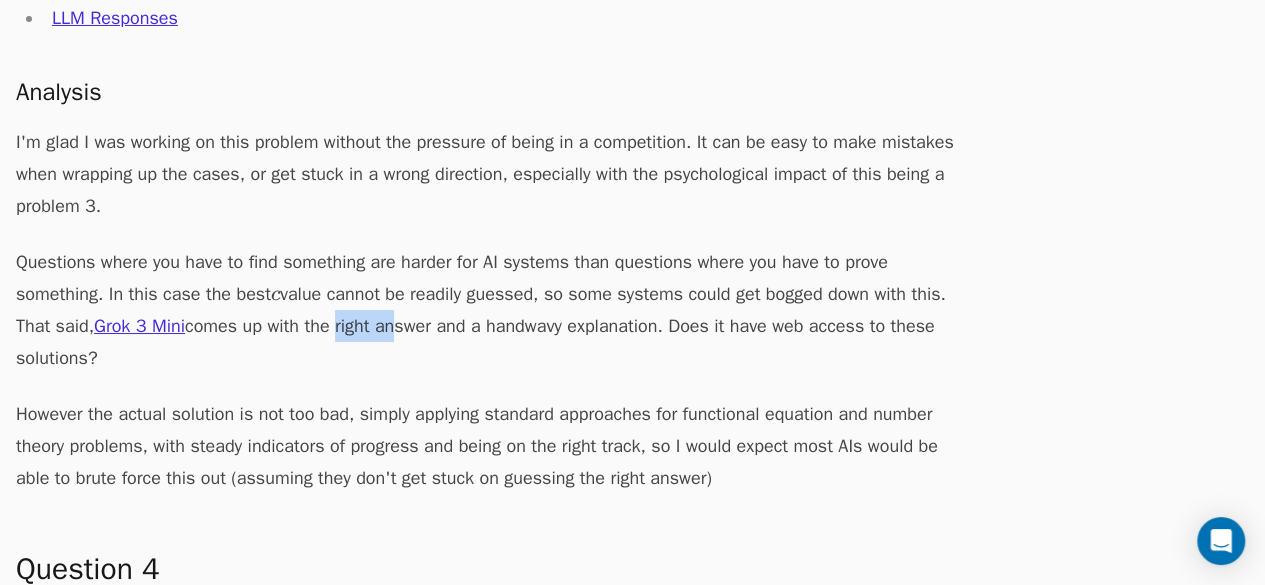 drag, startPoint x: 344, startPoint y: 317, endPoint x: 400, endPoint y: 322, distance: 56.22277 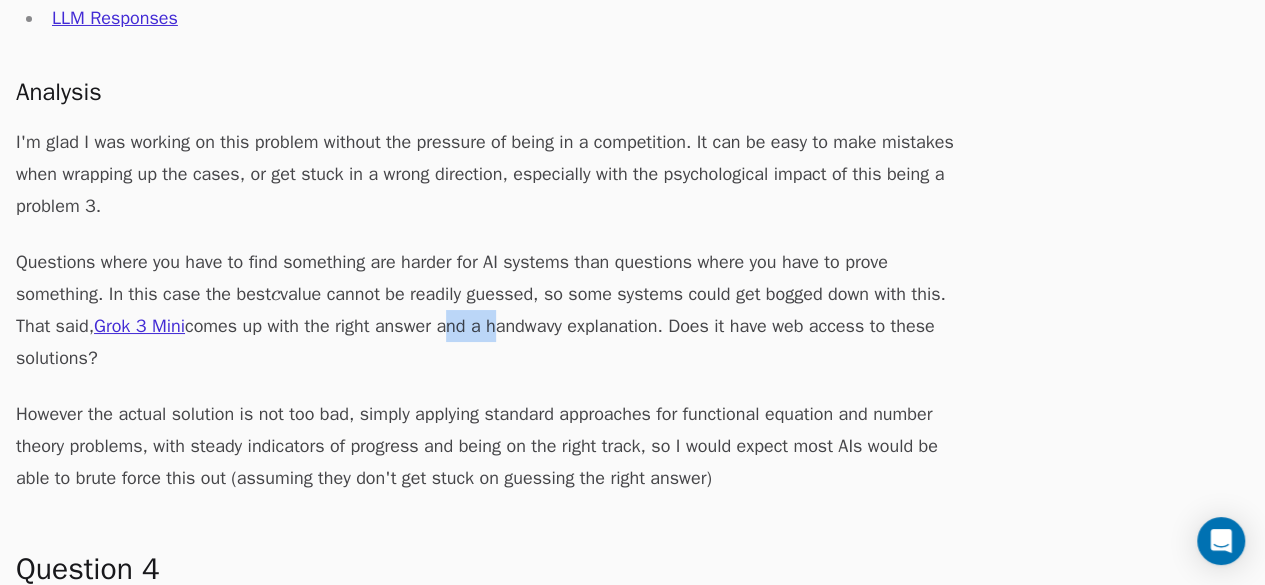 drag, startPoint x: 451, startPoint y: 311, endPoint x: 499, endPoint y: 315, distance: 48.166378 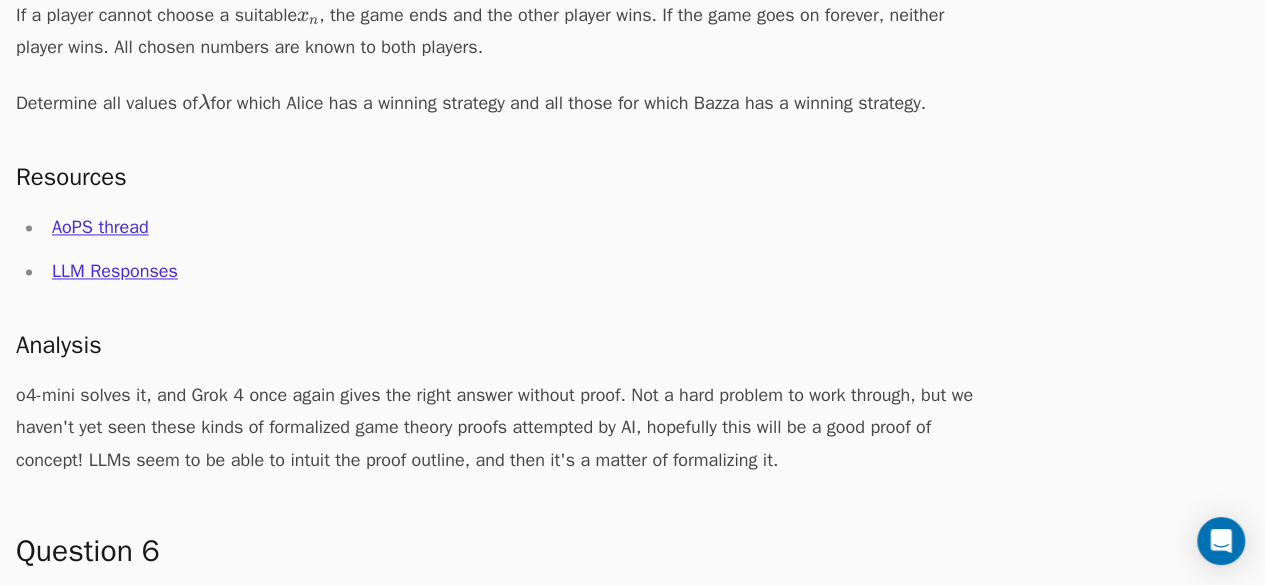 scroll, scrollTop: 5240, scrollLeft: 0, axis: vertical 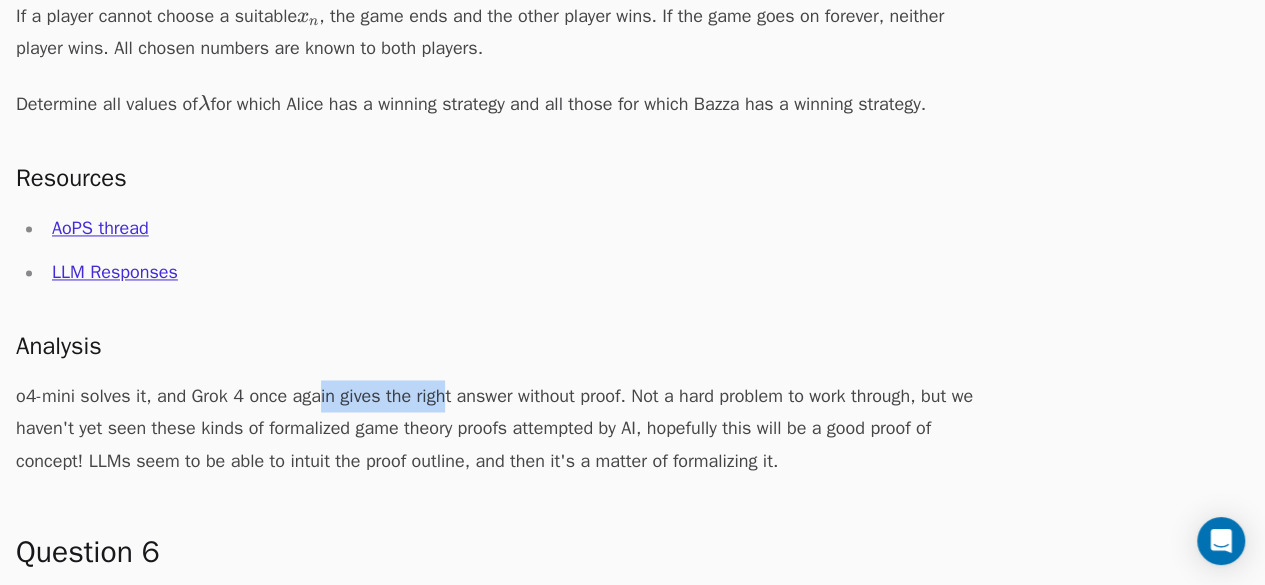 drag, startPoint x: 318, startPoint y: 387, endPoint x: 448, endPoint y: 376, distance: 130.46455 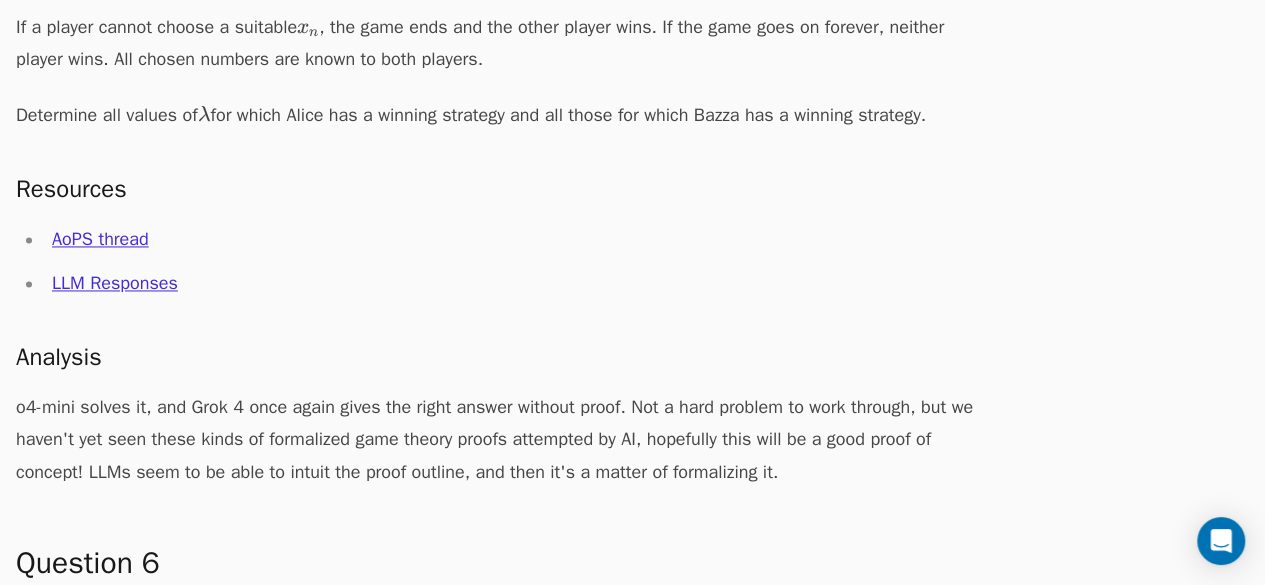 scroll, scrollTop: 5226, scrollLeft: 0, axis: vertical 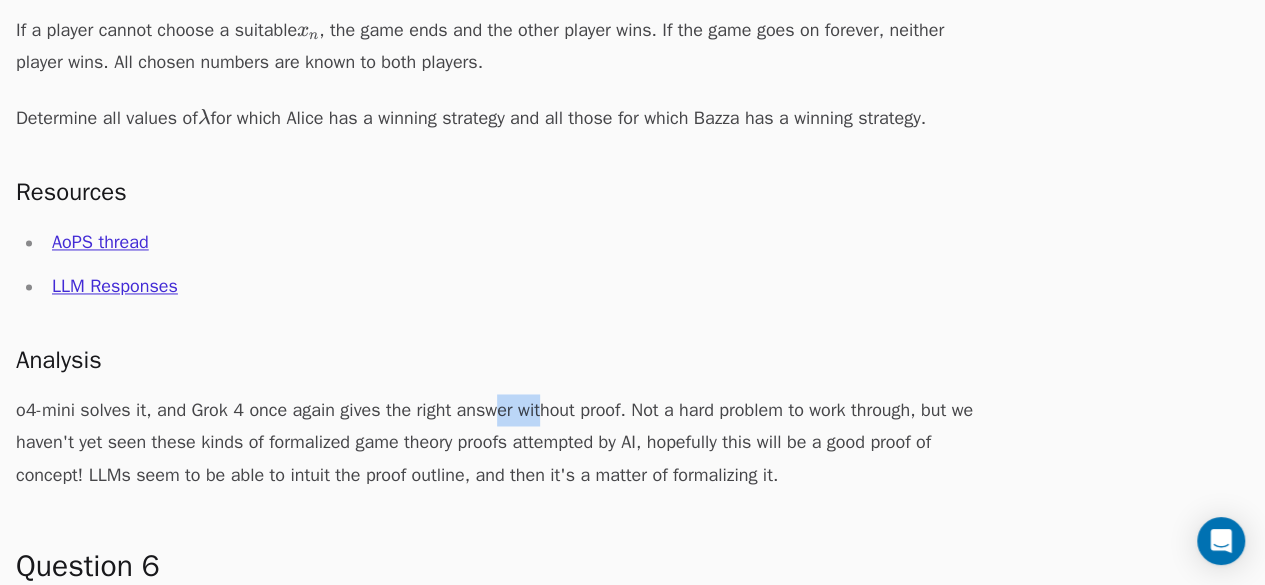 drag, startPoint x: 496, startPoint y: 391, endPoint x: 542, endPoint y: 408, distance: 49.0408 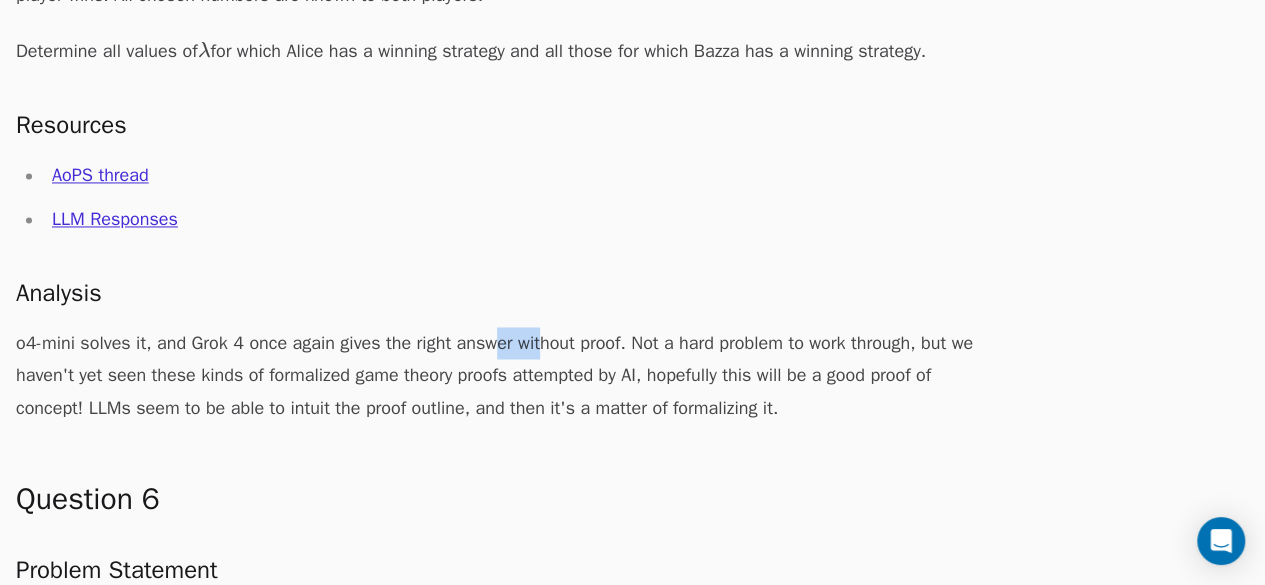 scroll, scrollTop: 5298, scrollLeft: 0, axis: vertical 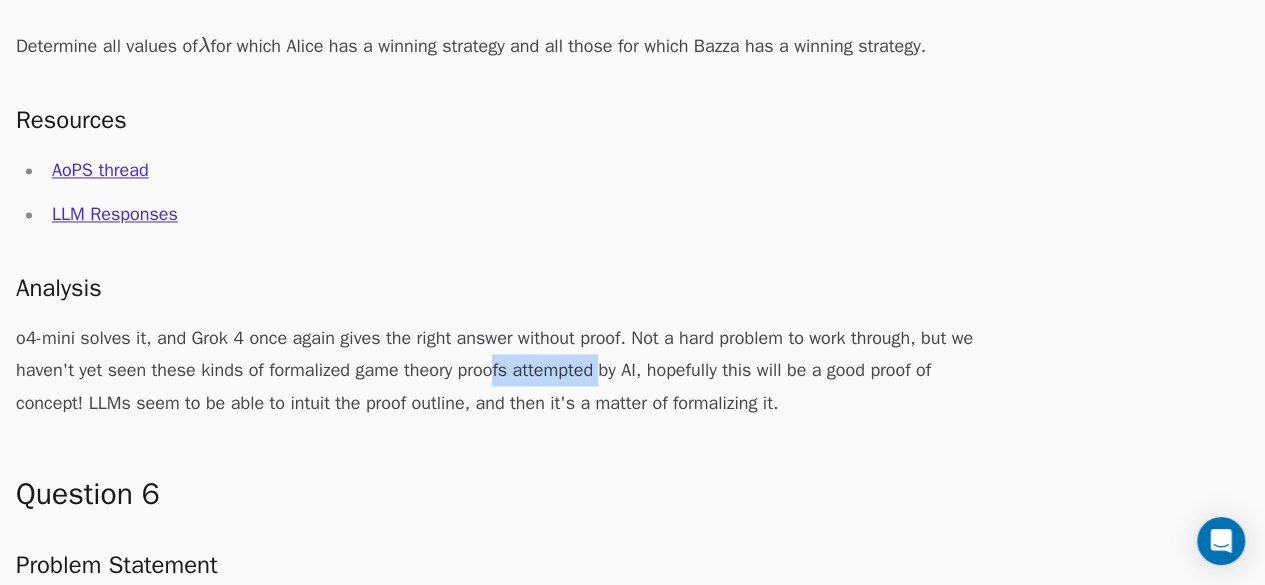 drag, startPoint x: 525, startPoint y: 367, endPoint x: 635, endPoint y: 374, distance: 110.2225 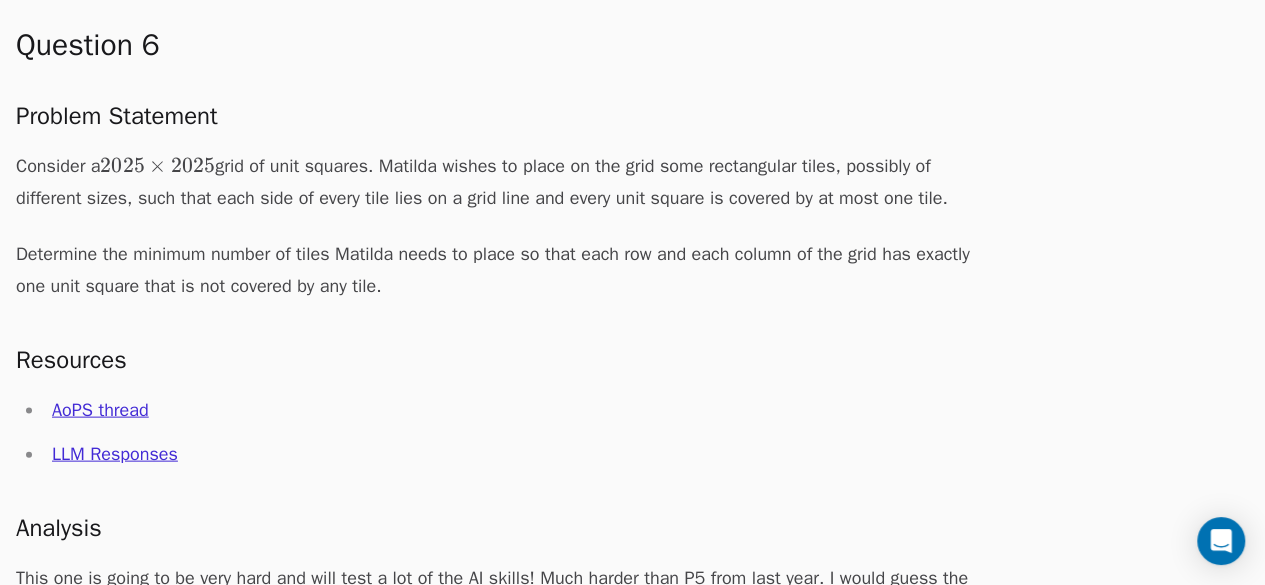 scroll, scrollTop: 5747, scrollLeft: 0, axis: vertical 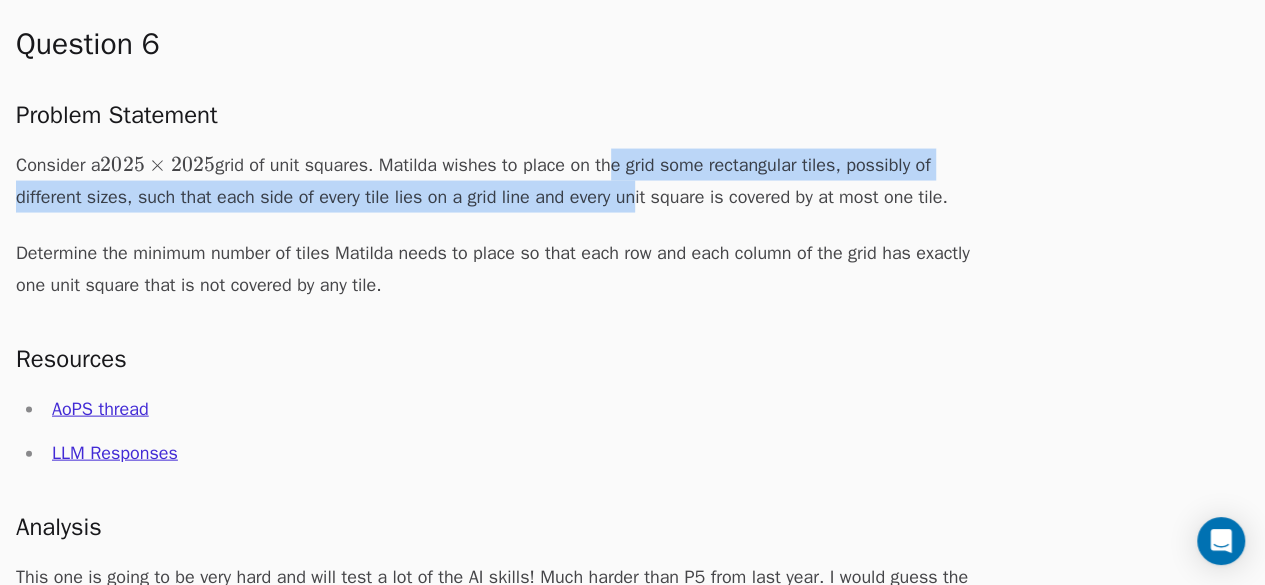 drag, startPoint x: 606, startPoint y: 159, endPoint x: 622, endPoint y: 189, distance: 34 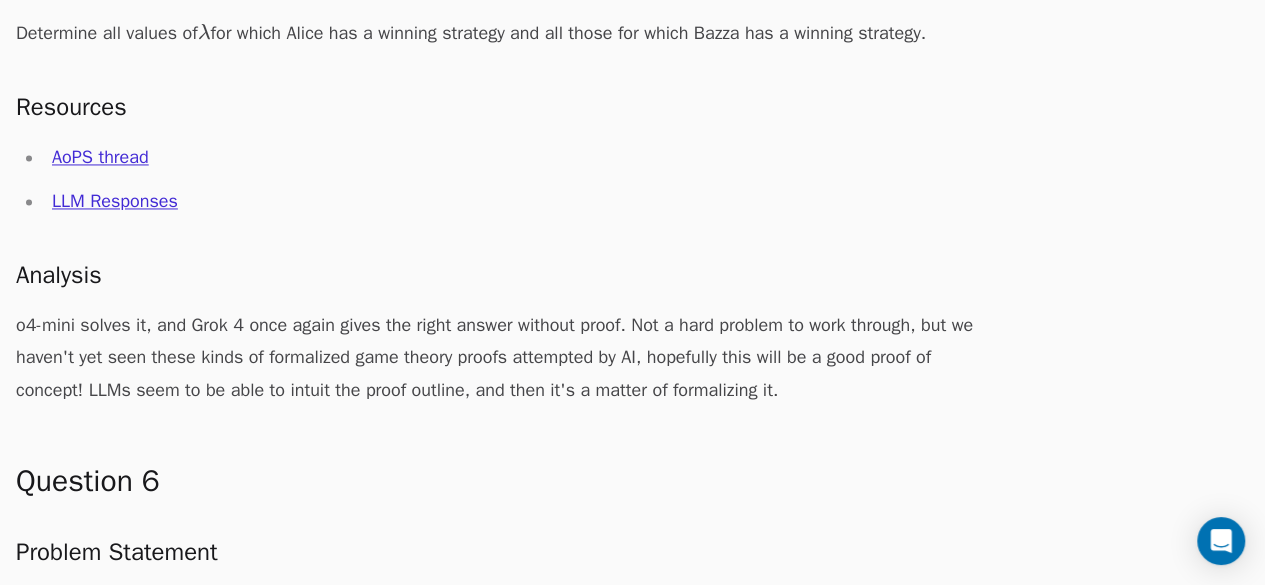 scroll, scrollTop: 5308, scrollLeft: 0, axis: vertical 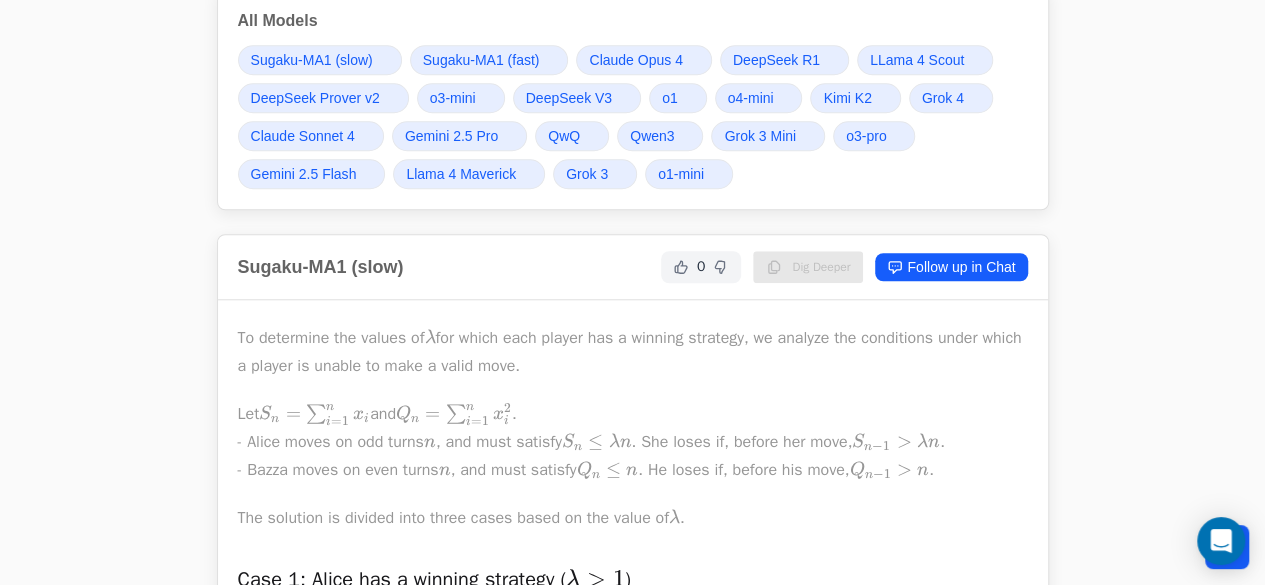 click on "o4-mini" at bounding box center (751, 98) 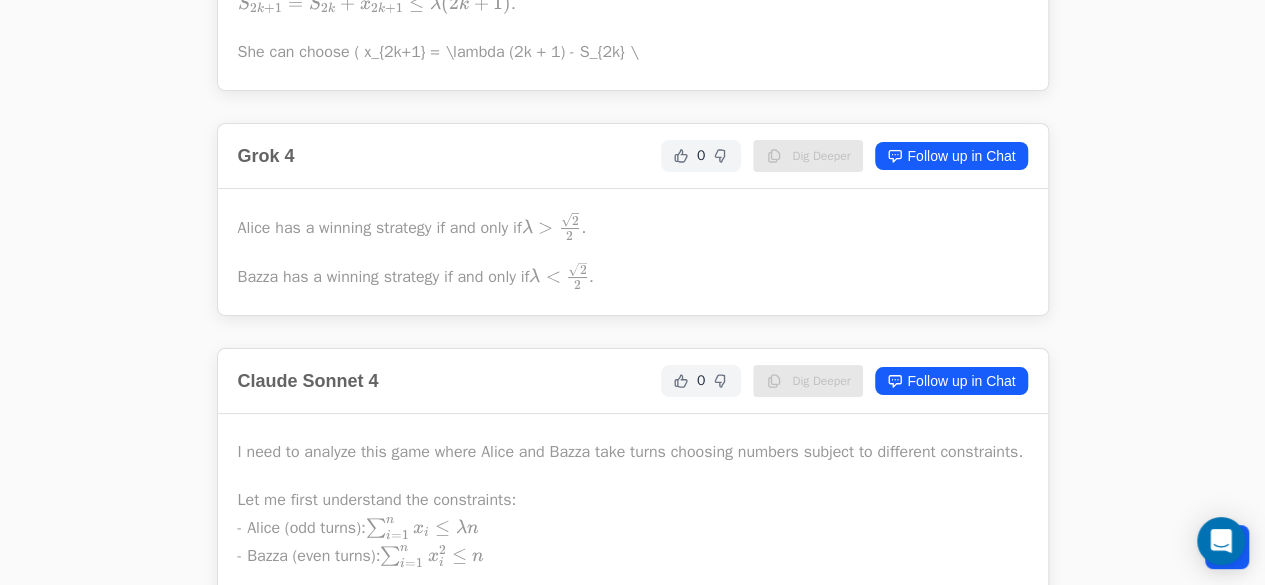 scroll, scrollTop: 30330, scrollLeft: 0, axis: vertical 